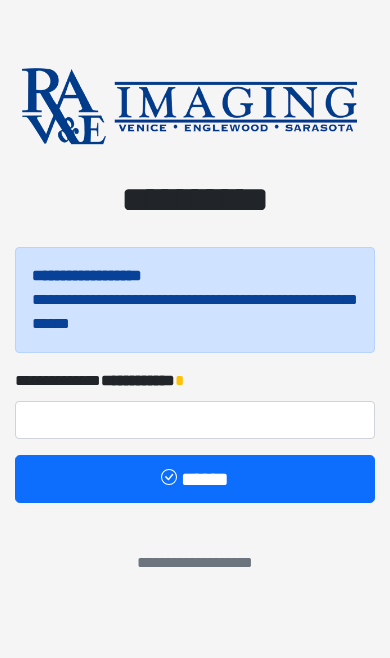 scroll, scrollTop: 0, scrollLeft: 0, axis: both 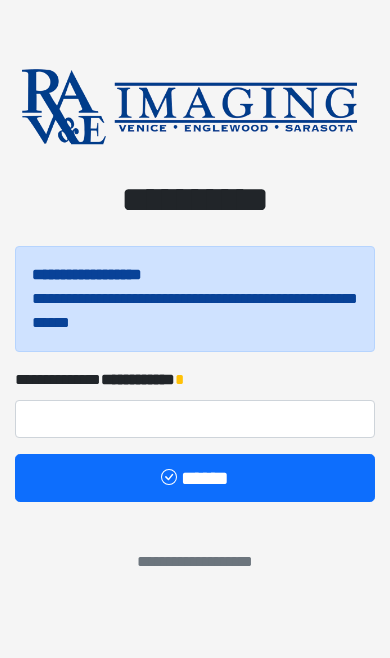 click on "**********" at bounding box center (195, 403) 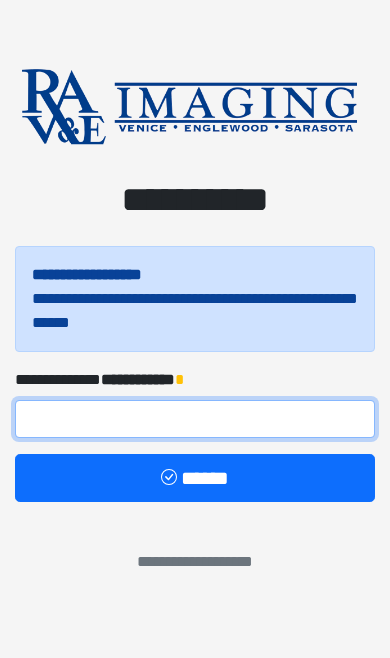 click at bounding box center [195, 419] 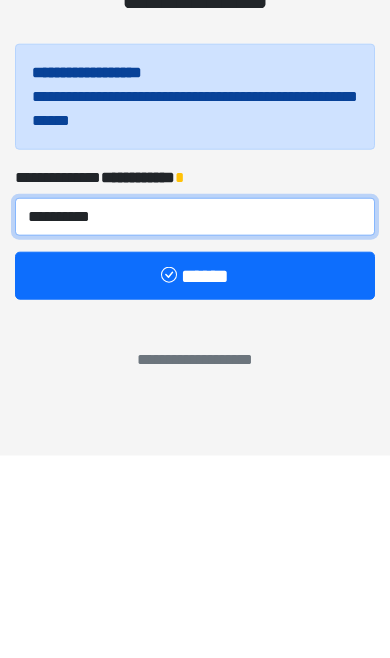 type on "**********" 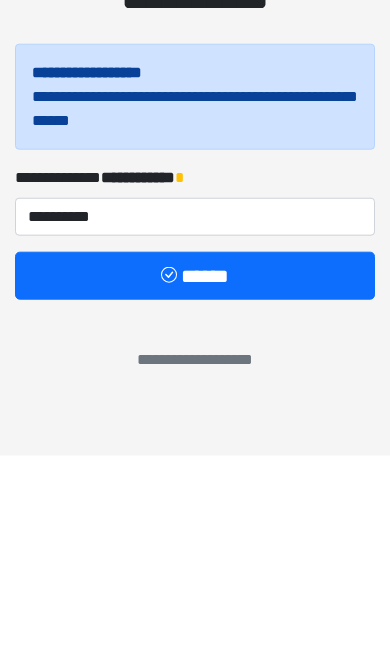 click on "******" at bounding box center (195, 478) 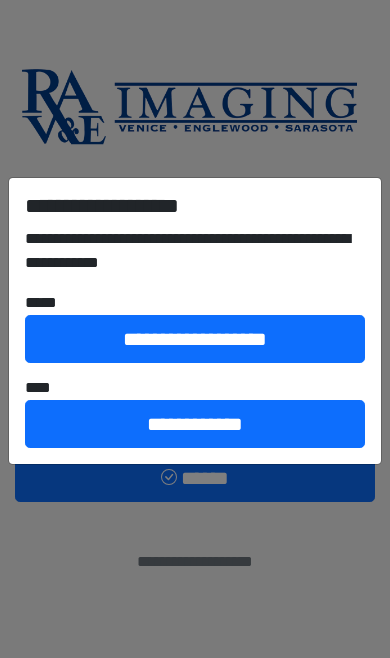 click on "**********" at bounding box center (195, 424) 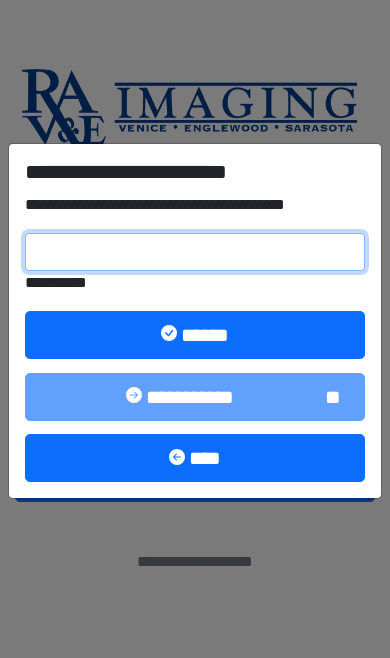 click on "**********" at bounding box center (195, 252) 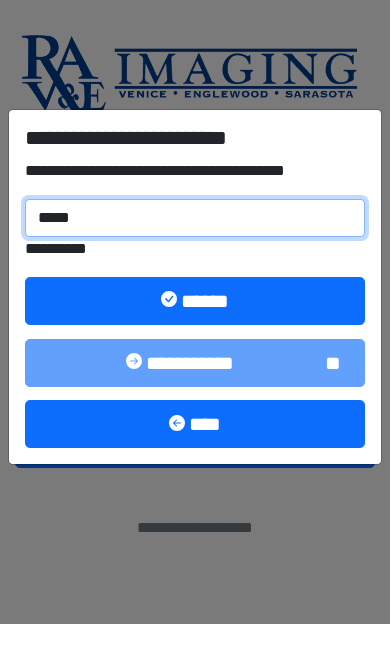 type on "******" 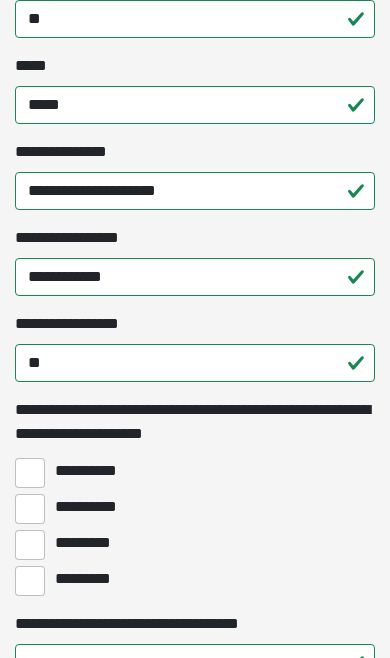 scroll, scrollTop: 1203, scrollLeft: 0, axis: vertical 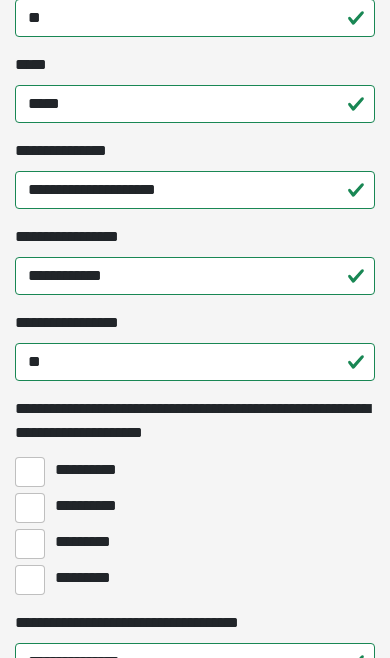 click on "**********" at bounding box center [30, 508] 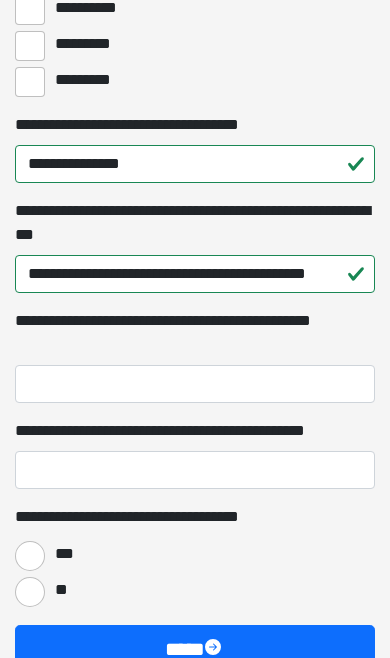 scroll, scrollTop: 1701, scrollLeft: 0, axis: vertical 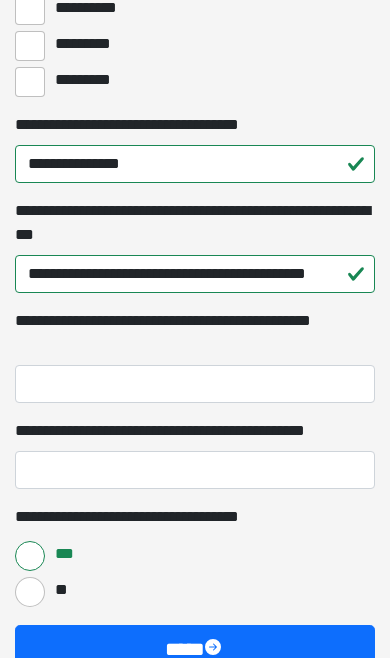 click on "****" at bounding box center [195, 649] 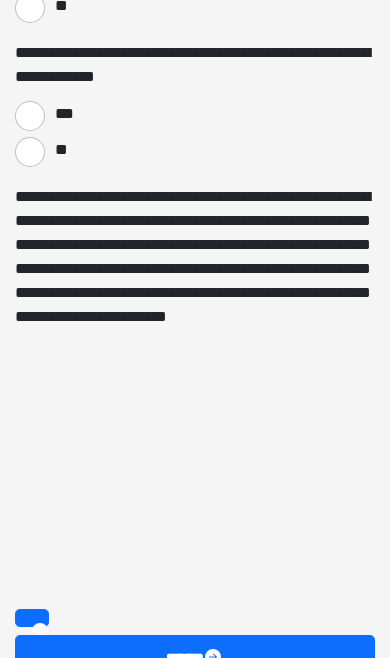 scroll, scrollTop: 1540, scrollLeft: 0, axis: vertical 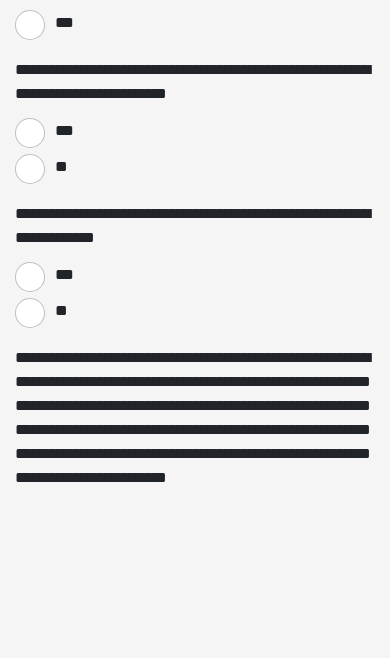 click on "**********" at bounding box center (195, -200) 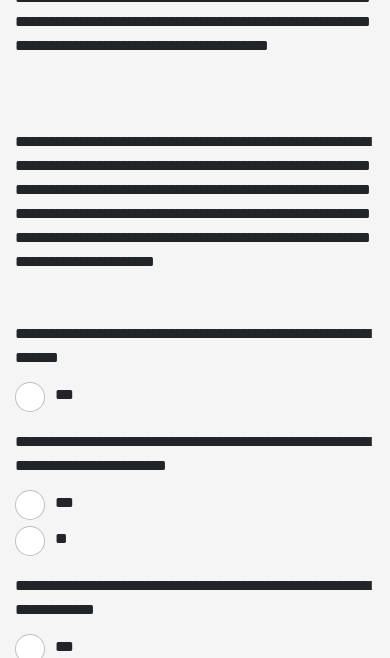 scroll, scrollTop: 1168, scrollLeft: 0, axis: vertical 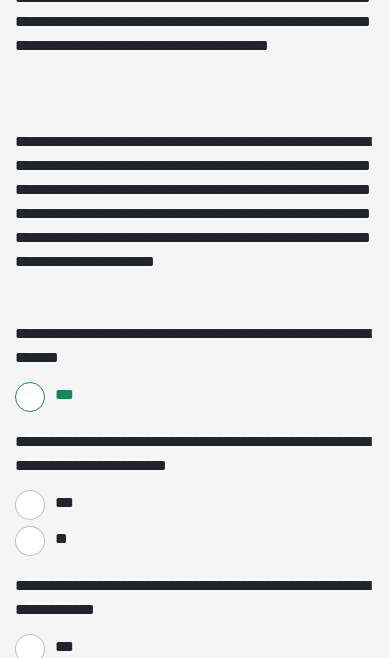 click on "***" at bounding box center [30, 505] 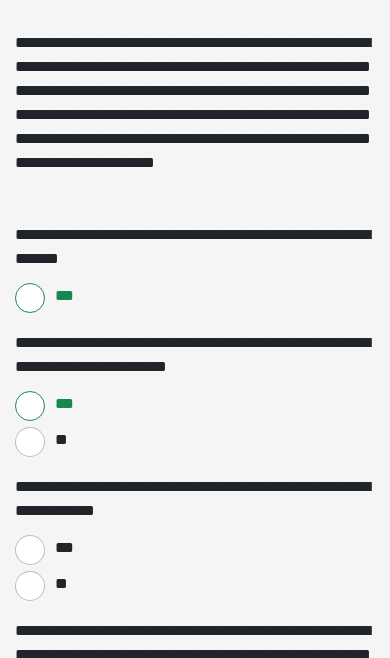 scroll, scrollTop: 1301, scrollLeft: 0, axis: vertical 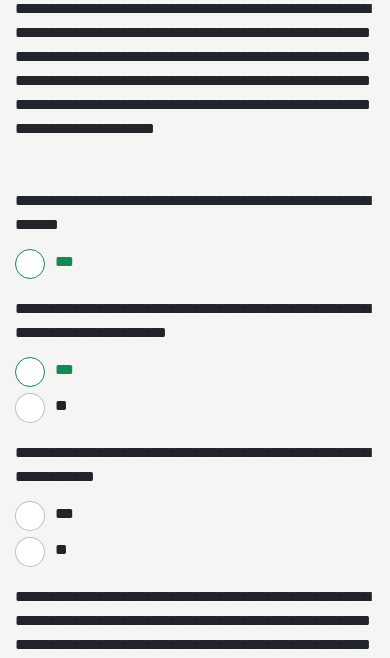 click on "**" at bounding box center [30, 552] 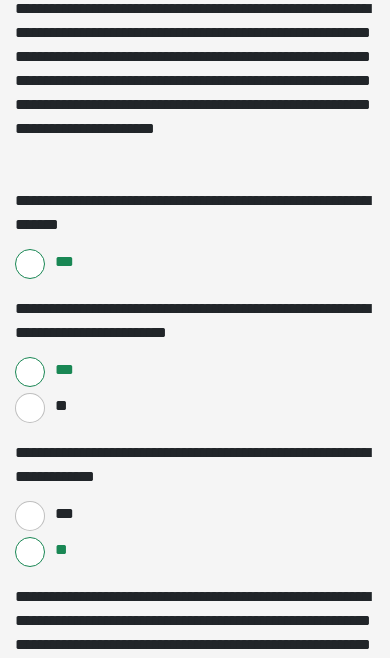 click on "**" at bounding box center (30, 552) 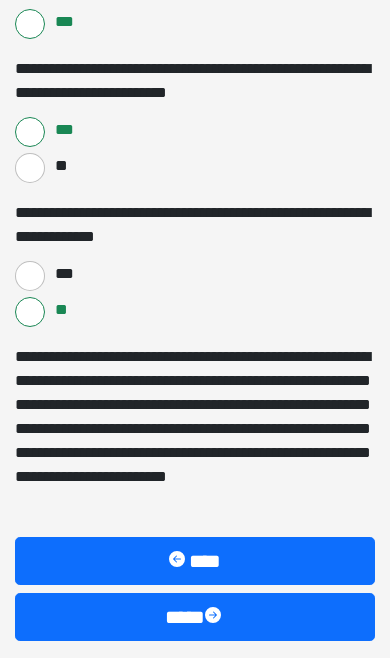 scroll, scrollTop: 1540, scrollLeft: 0, axis: vertical 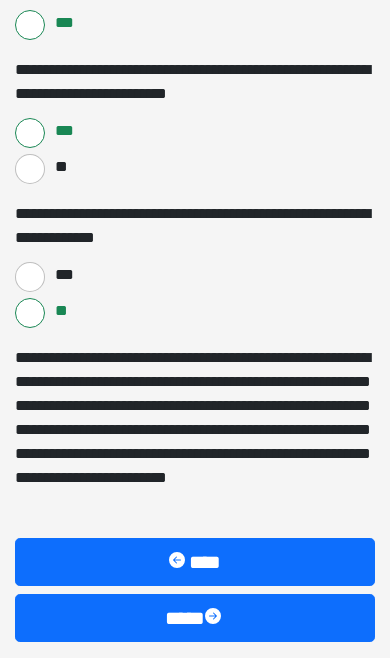 click on "****" at bounding box center (195, 618) 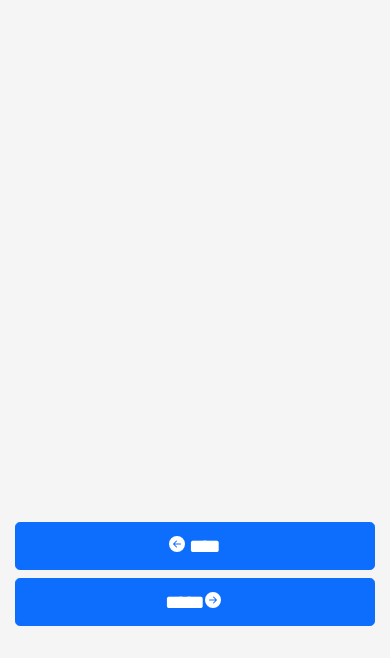 scroll, scrollTop: 794, scrollLeft: 0, axis: vertical 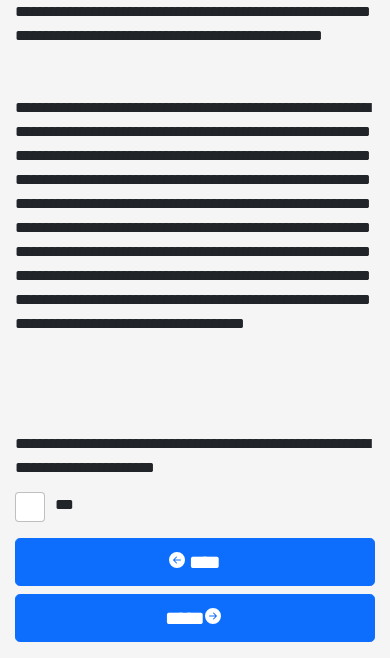 click on "***" at bounding box center (30, 507) 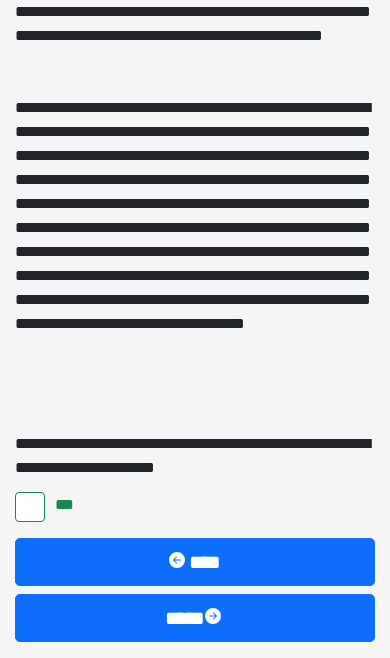 click on "****" at bounding box center [195, 618] 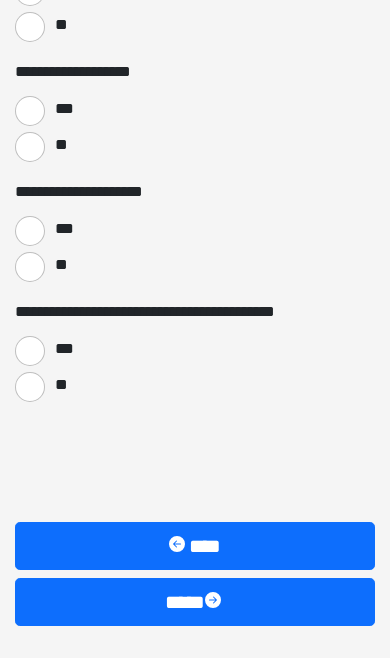 scroll, scrollTop: 676, scrollLeft: 0, axis: vertical 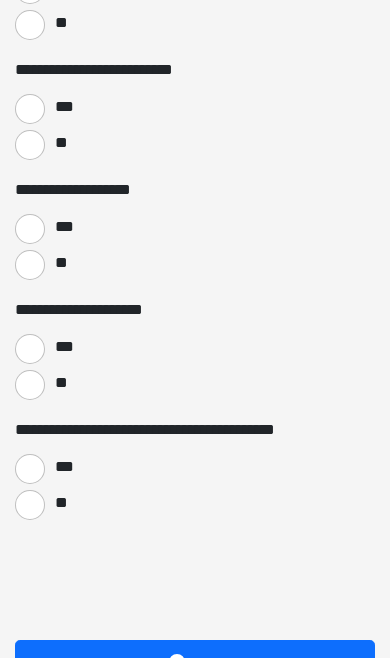 click on "****" at bounding box center (195, 720) 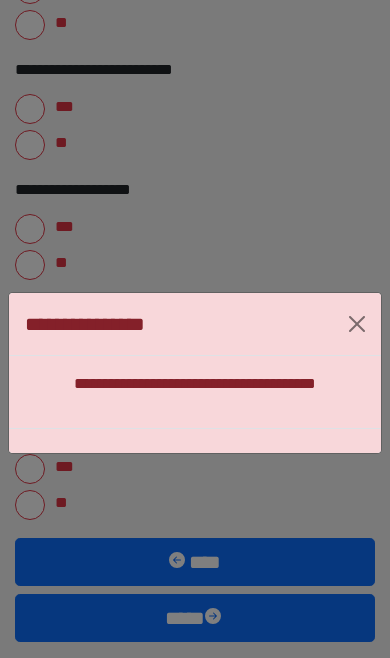 click at bounding box center [357, 324] 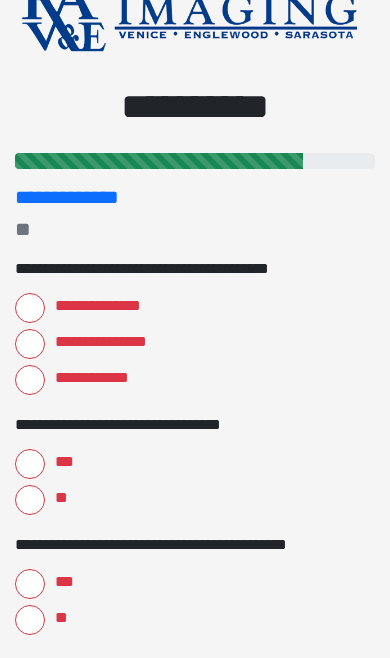scroll, scrollTop: 0, scrollLeft: 0, axis: both 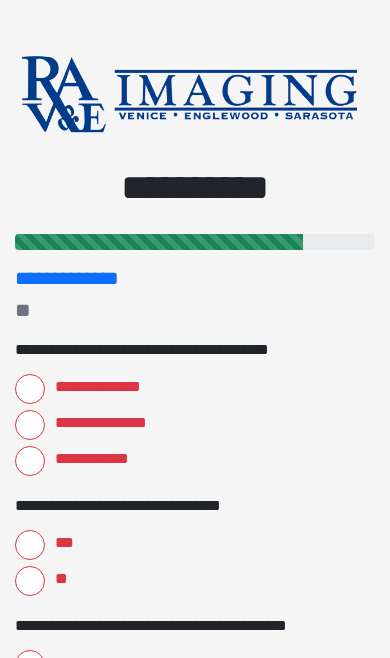 click on "**********" at bounding box center [30, 425] 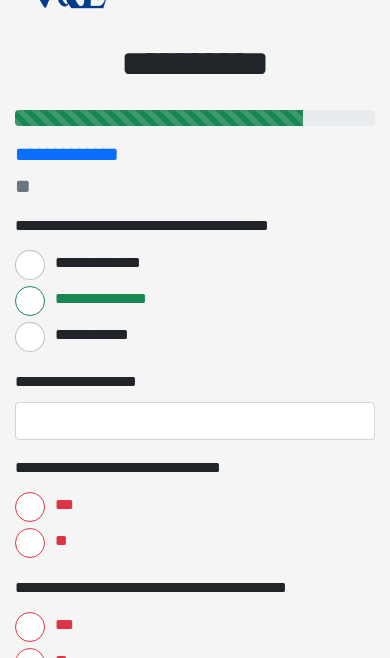 scroll, scrollTop: 155, scrollLeft: 0, axis: vertical 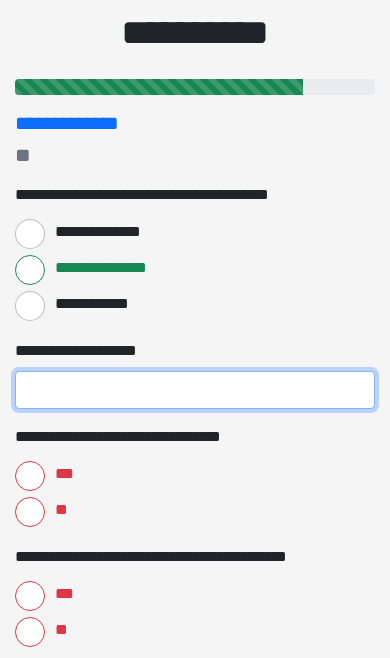 click on "**********" at bounding box center [195, 390] 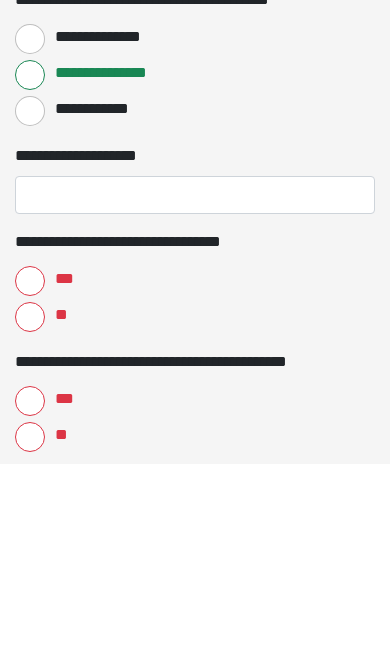 click on "**********" at bounding box center [107, 232] 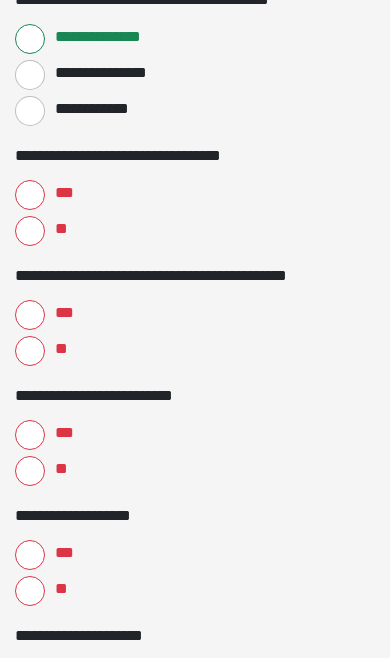click on "**" at bounding box center [30, 231] 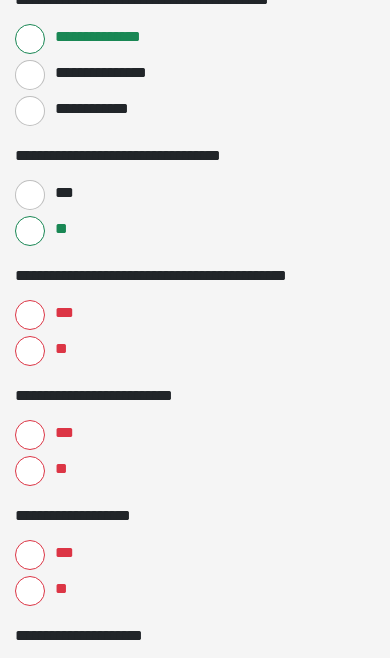 click on "**" at bounding box center [30, 351] 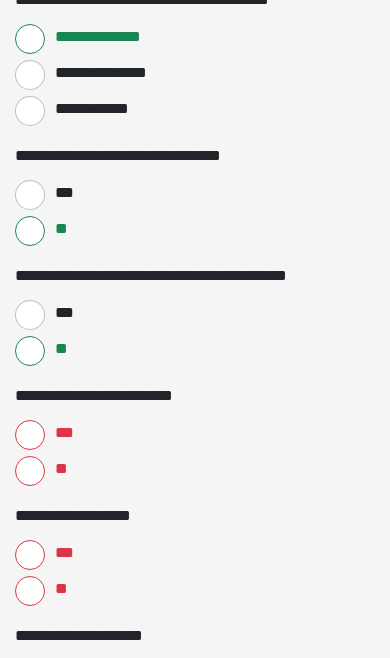 click on "**" at bounding box center (30, 471) 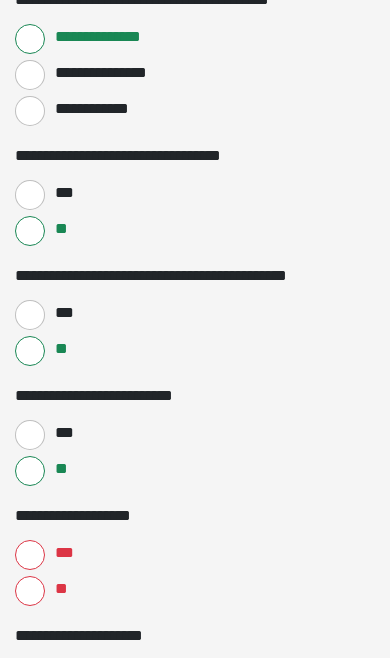 click on "**" at bounding box center (30, 591) 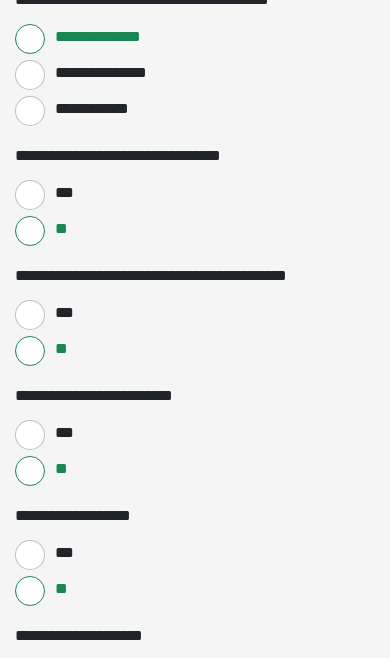 click on "**" at bounding box center [30, 711] 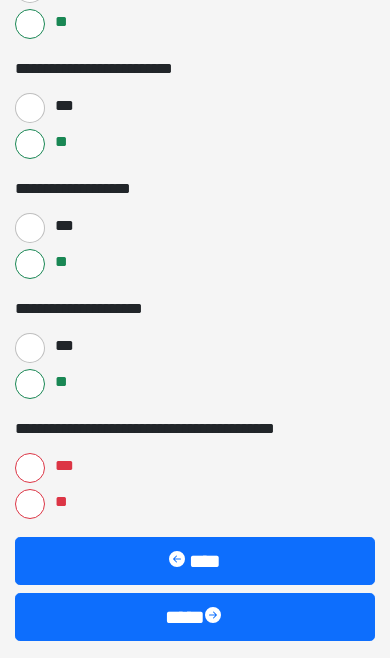 scroll, scrollTop: 676, scrollLeft: 0, axis: vertical 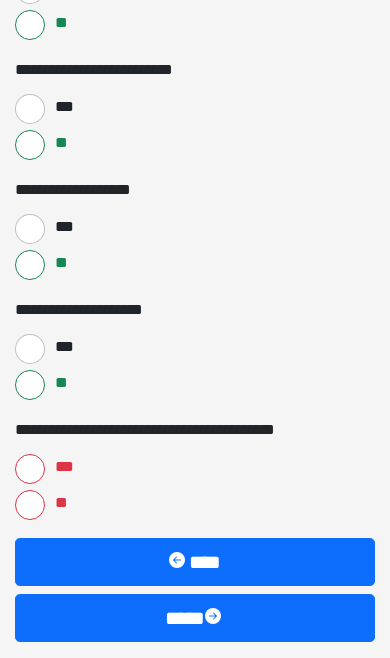 click on "**" at bounding box center [30, 505] 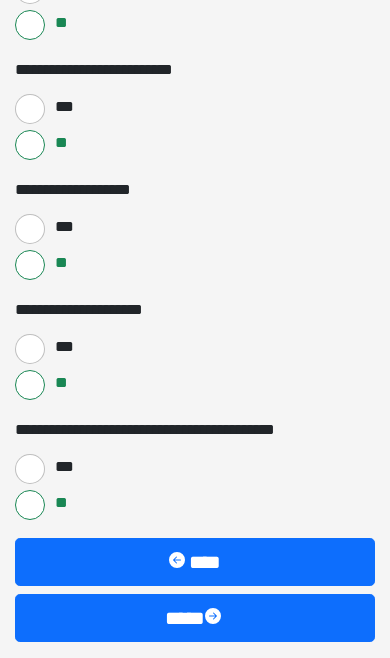 click on "****" at bounding box center (195, 618) 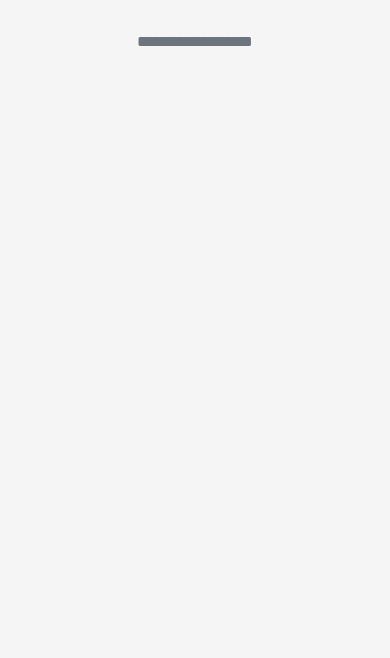 scroll, scrollTop: 0, scrollLeft: 0, axis: both 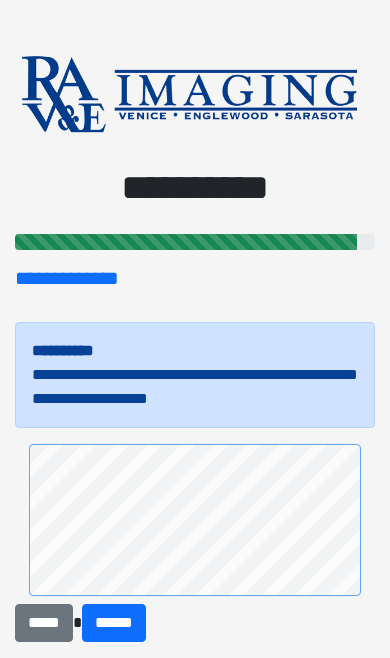 click on "**********" at bounding box center (195, 329) 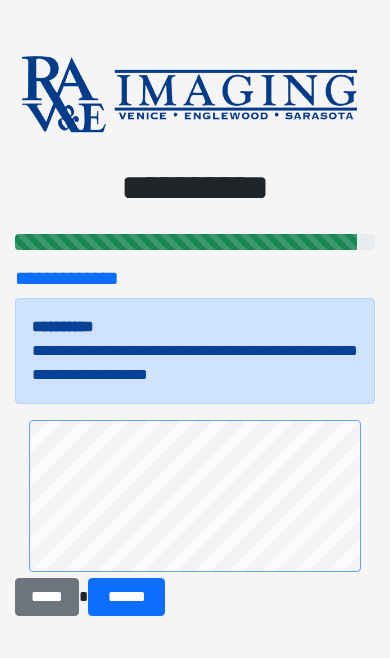 click on "******" at bounding box center (126, 597) 